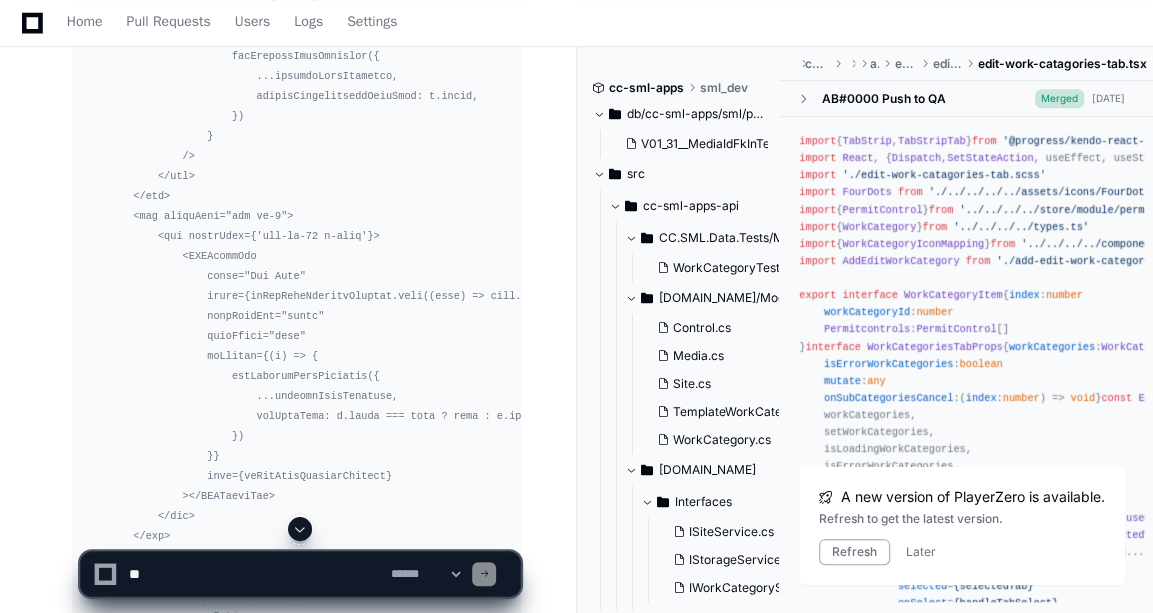 scroll, scrollTop: 17663, scrollLeft: 0, axis: vertical 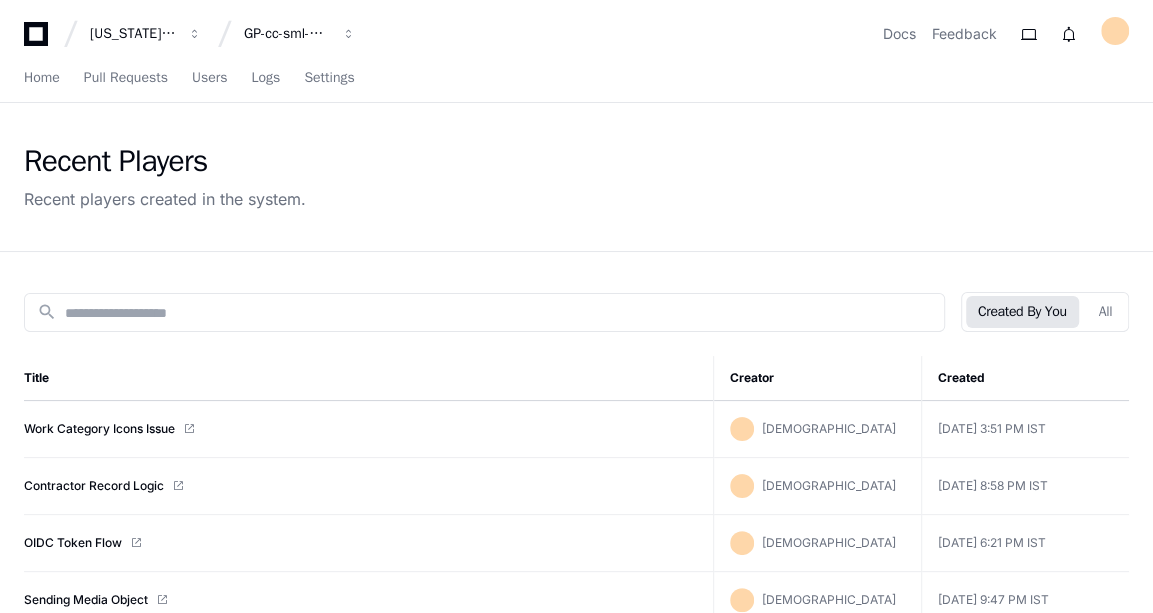 click on "Home Pull Requests Users Logs Settings" at bounding box center (576, 79) 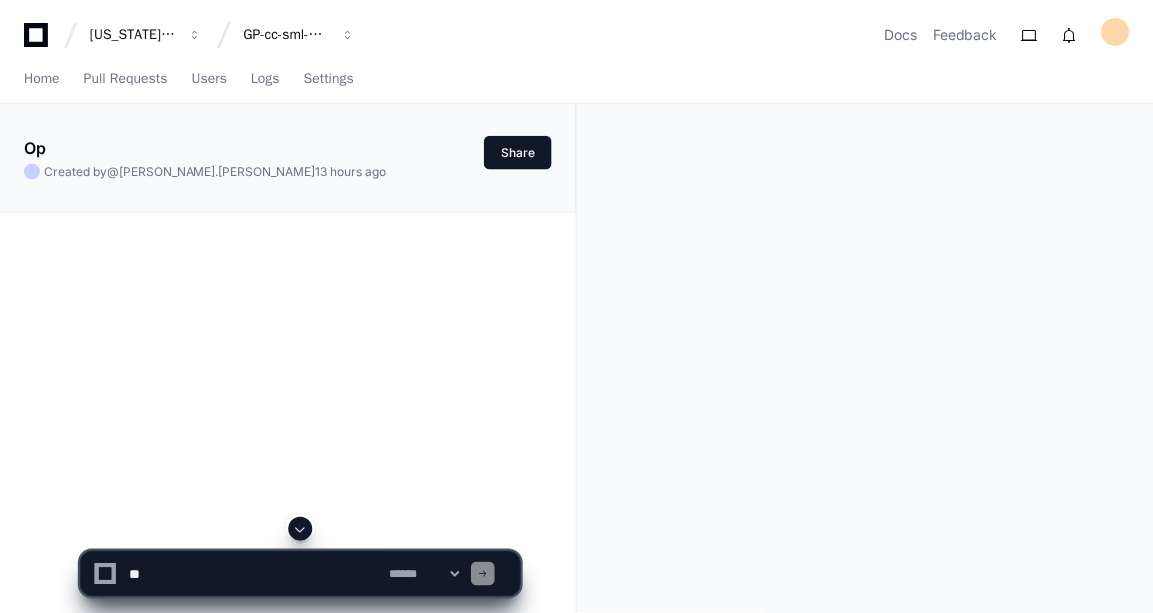 scroll, scrollTop: 0, scrollLeft: 0, axis: both 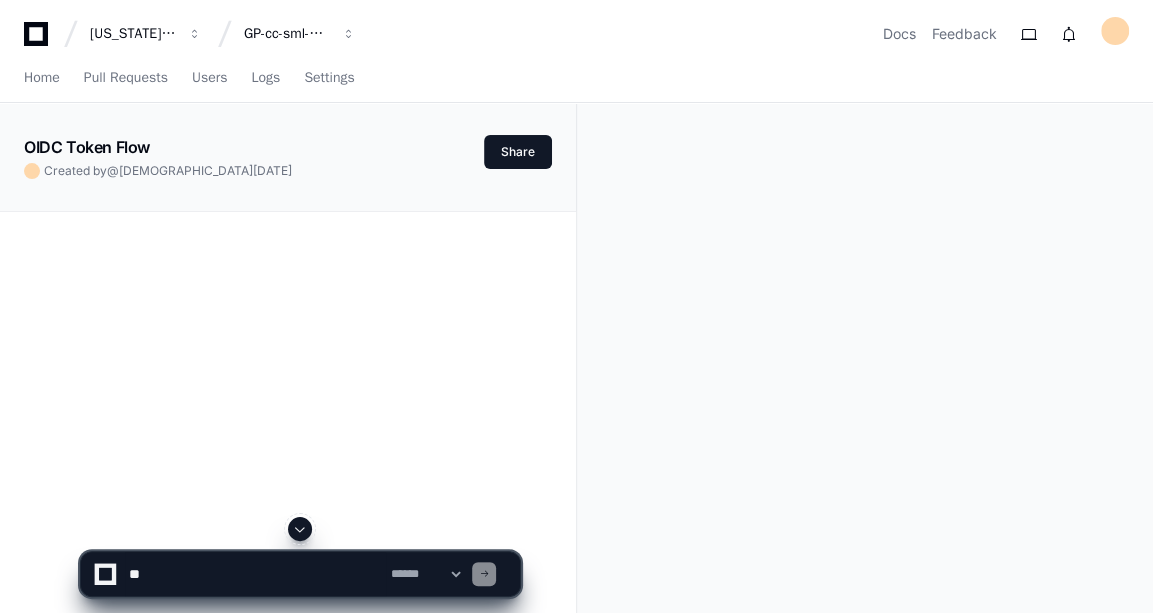 click on "**********" at bounding box center [576, 469] 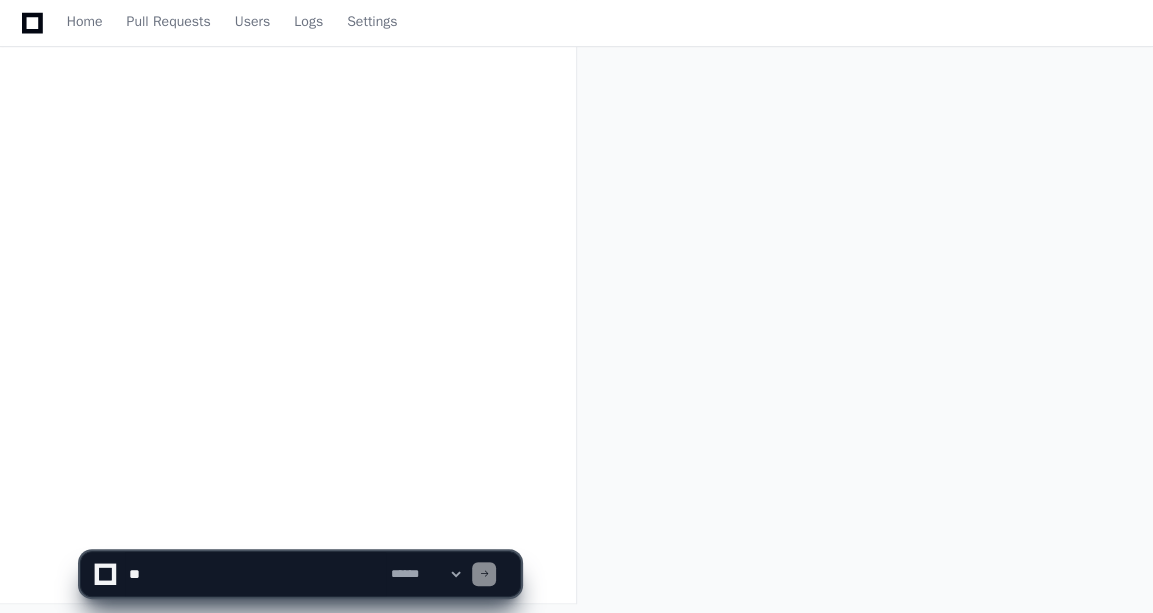scroll, scrollTop: 323, scrollLeft: 0, axis: vertical 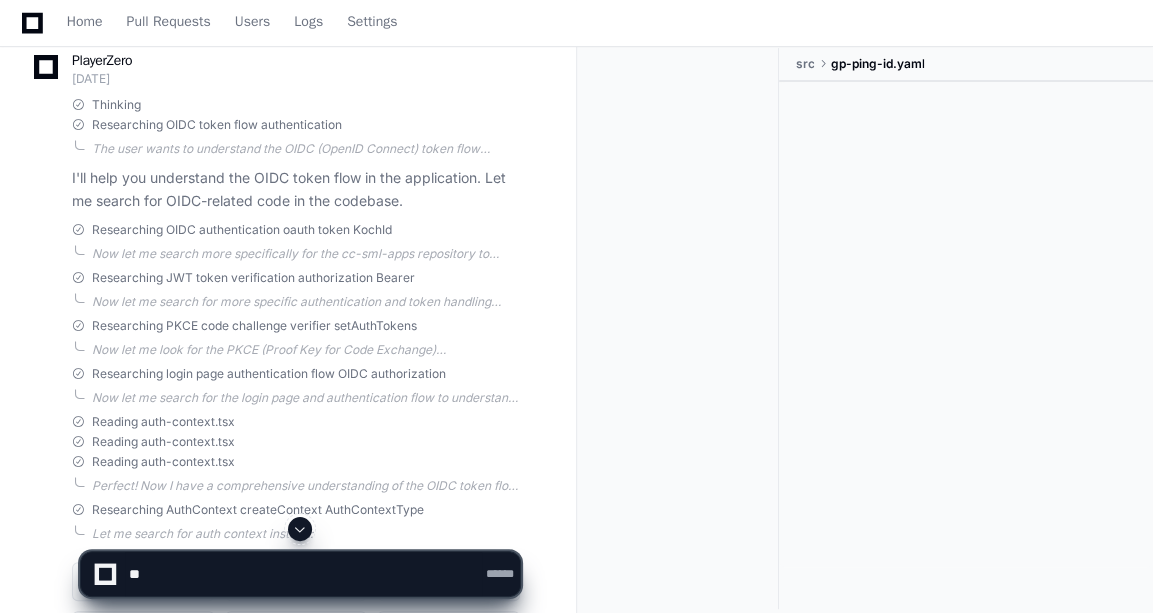 click 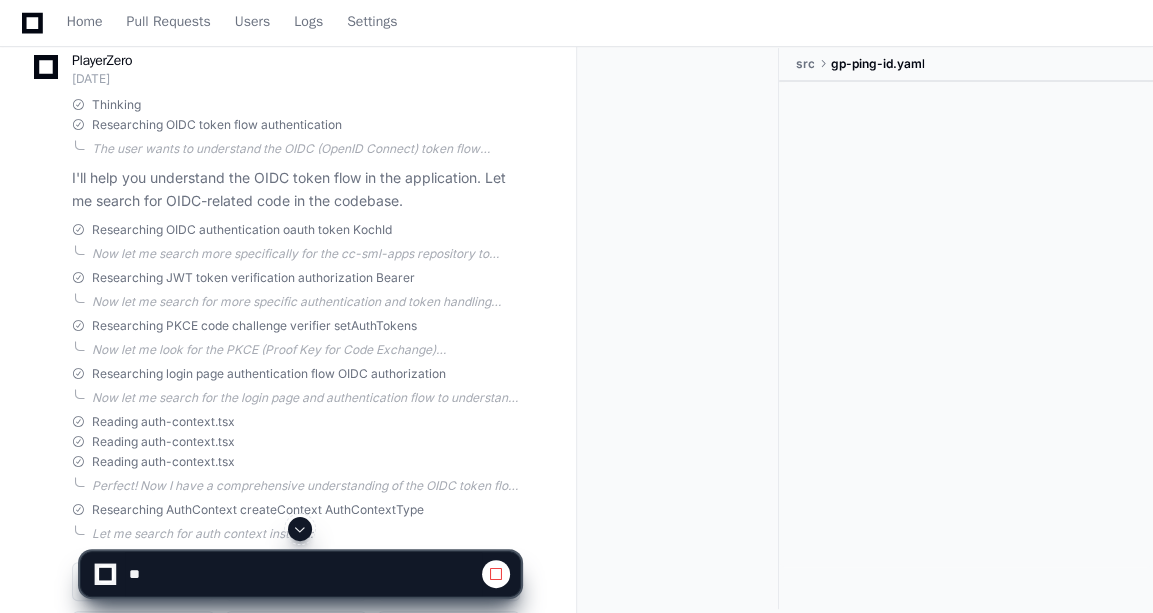 click 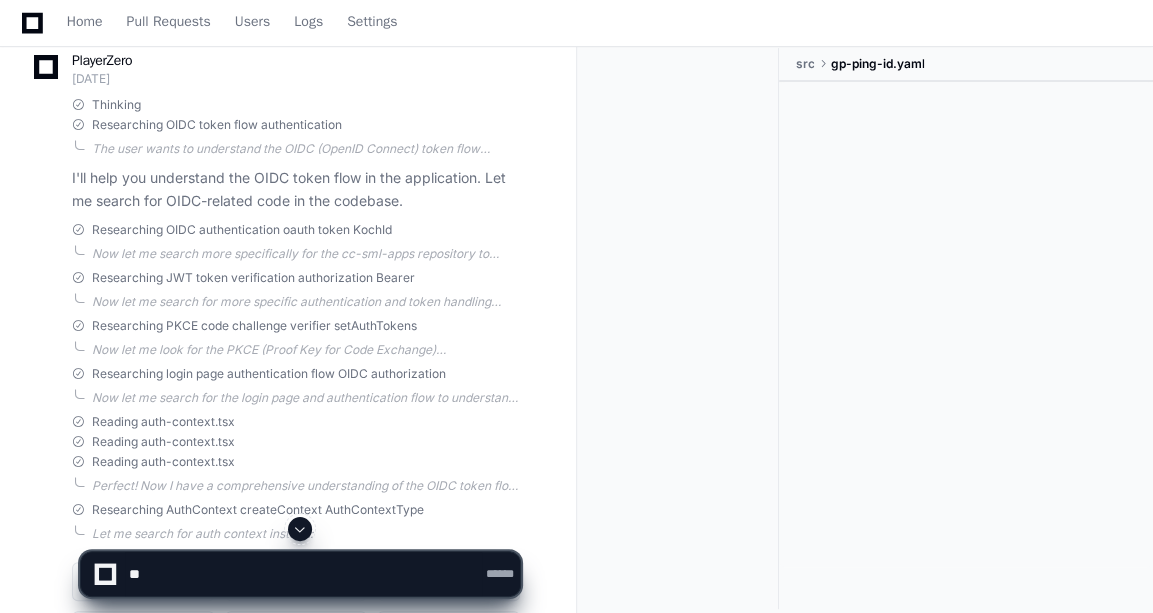 click 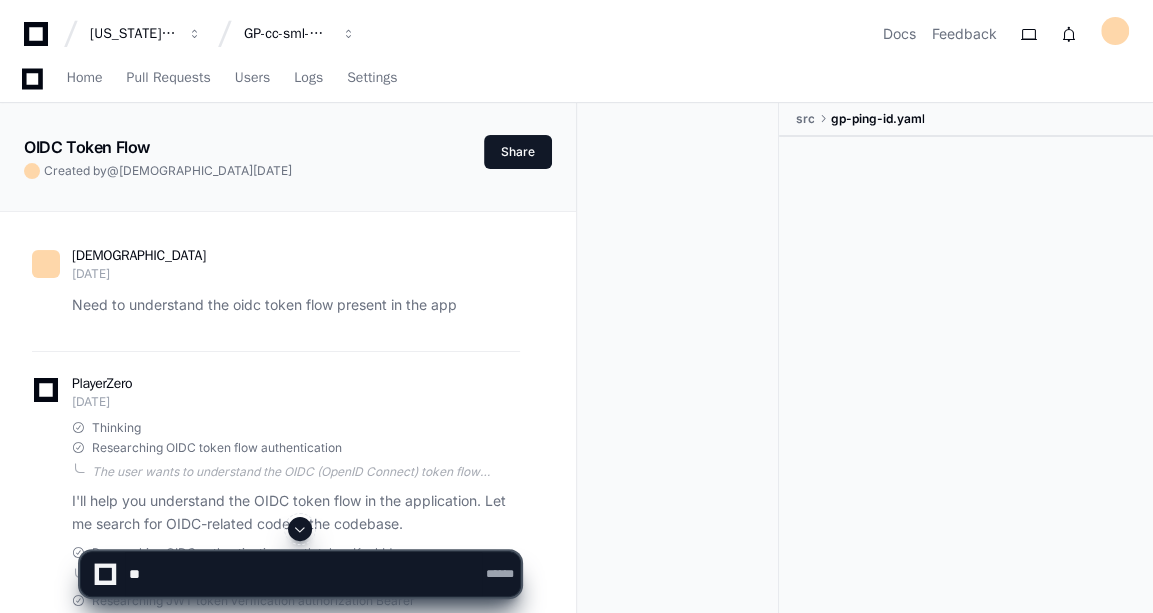 click 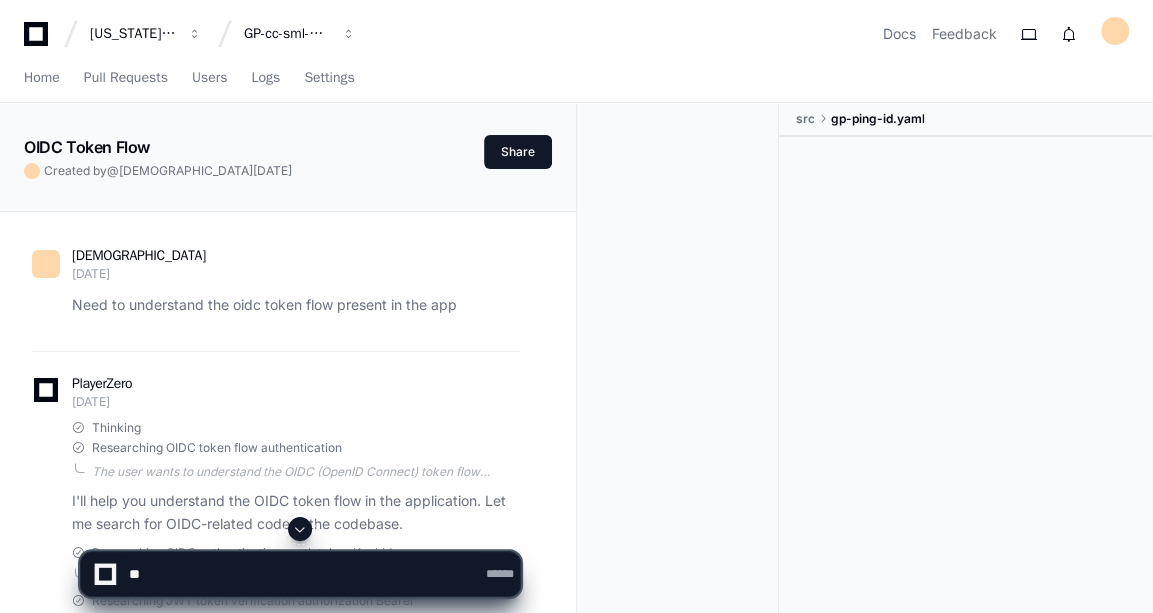 click 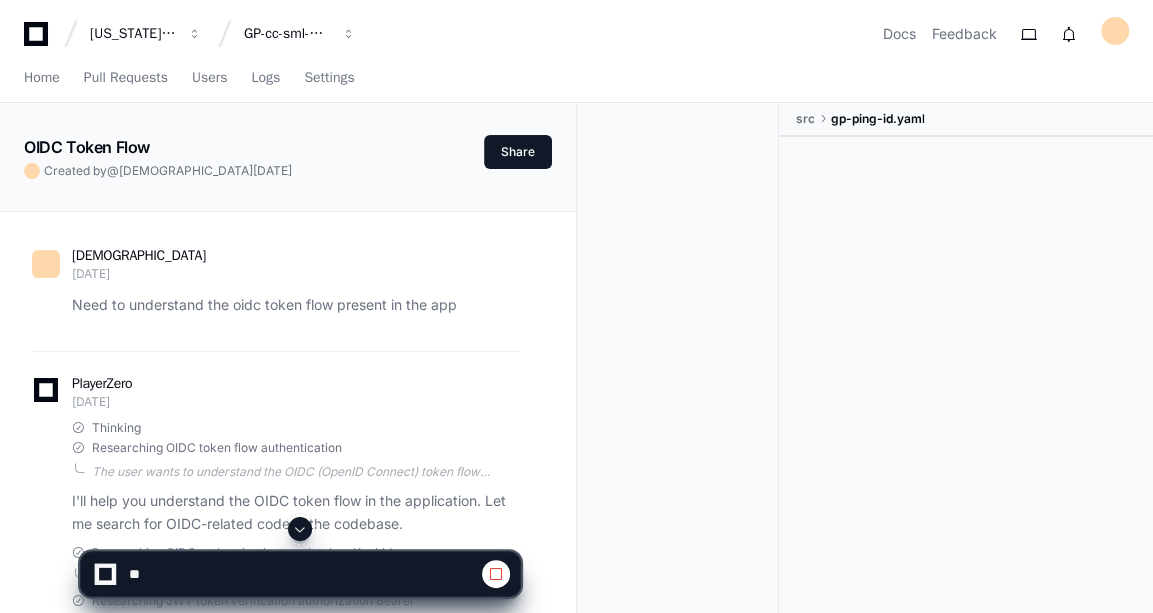 click 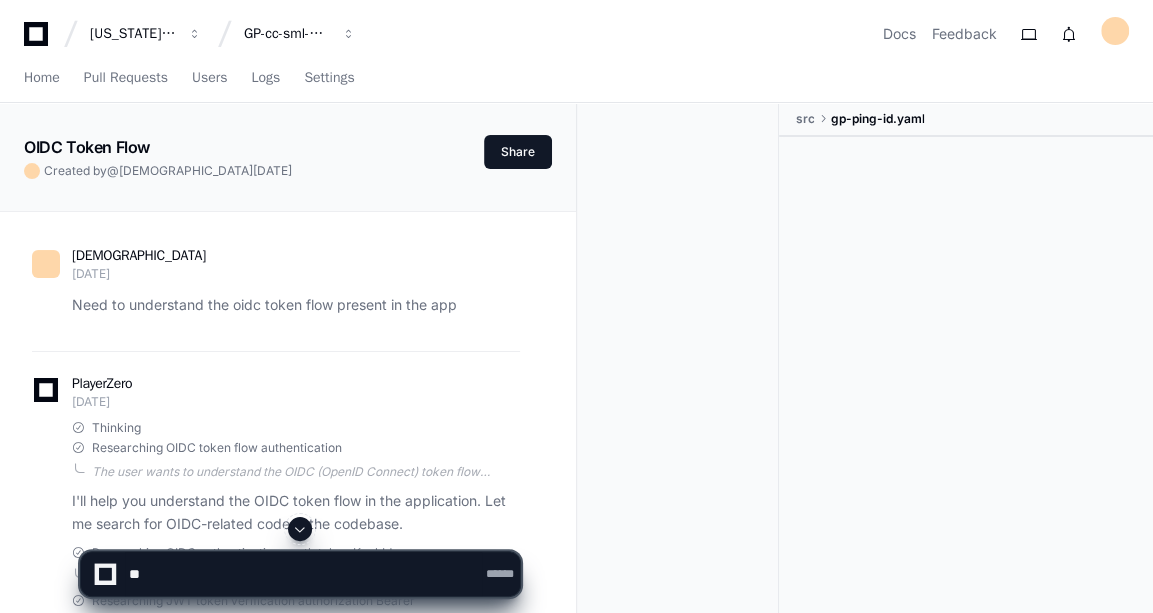 click 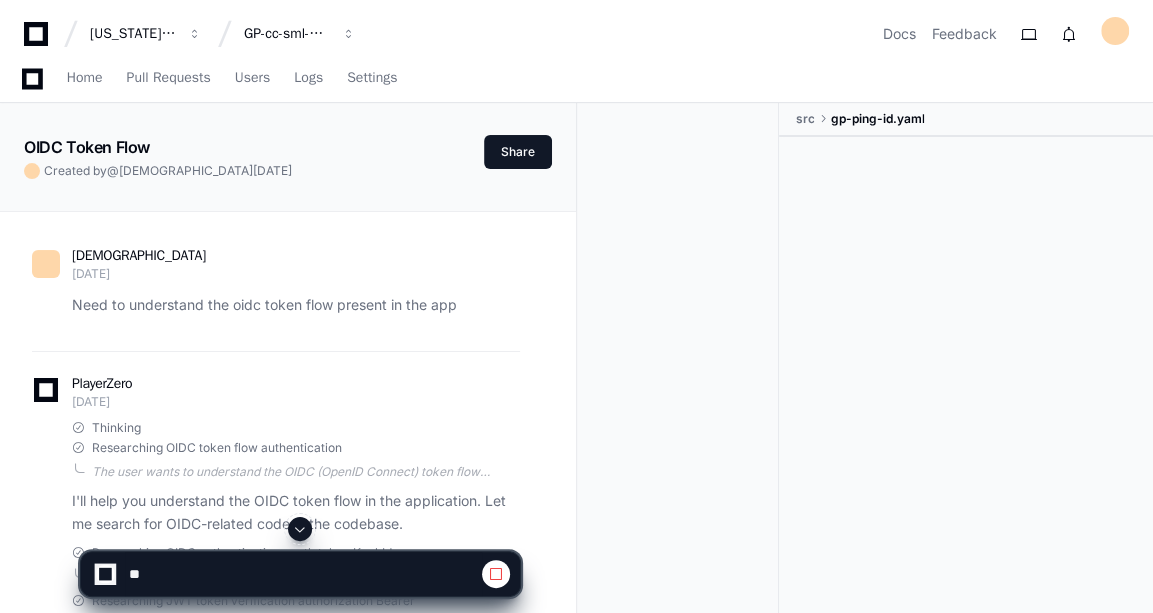 click 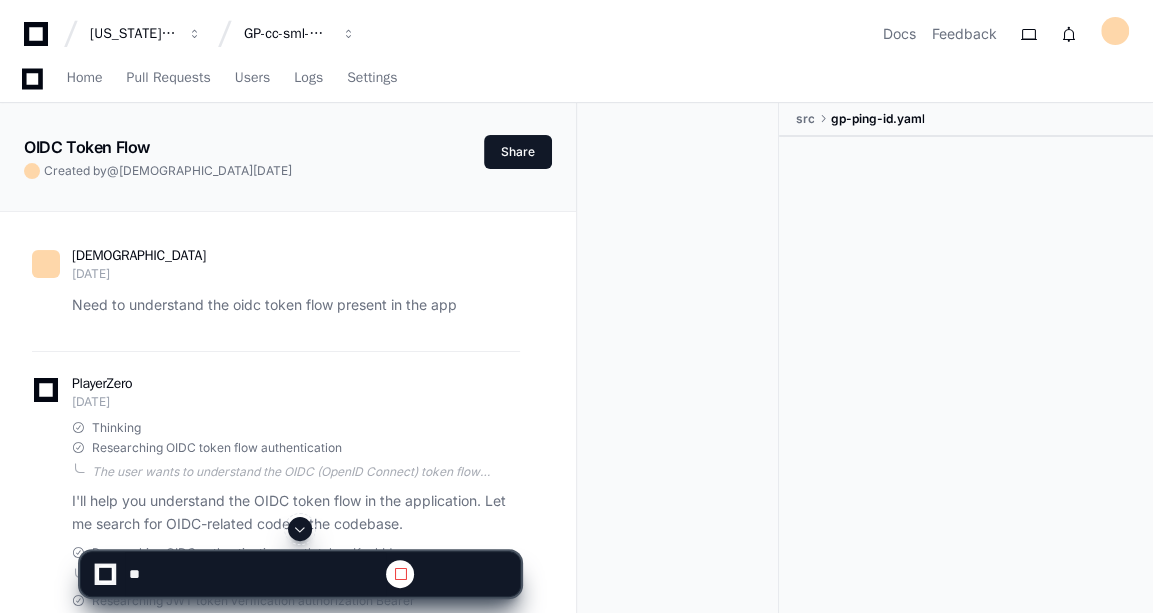click 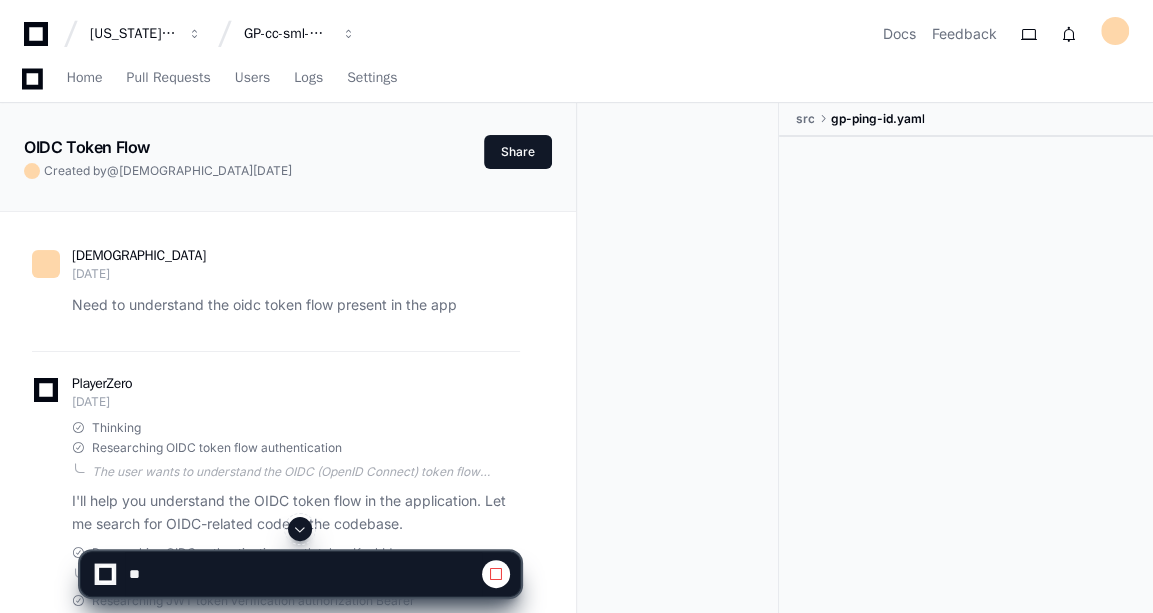 click 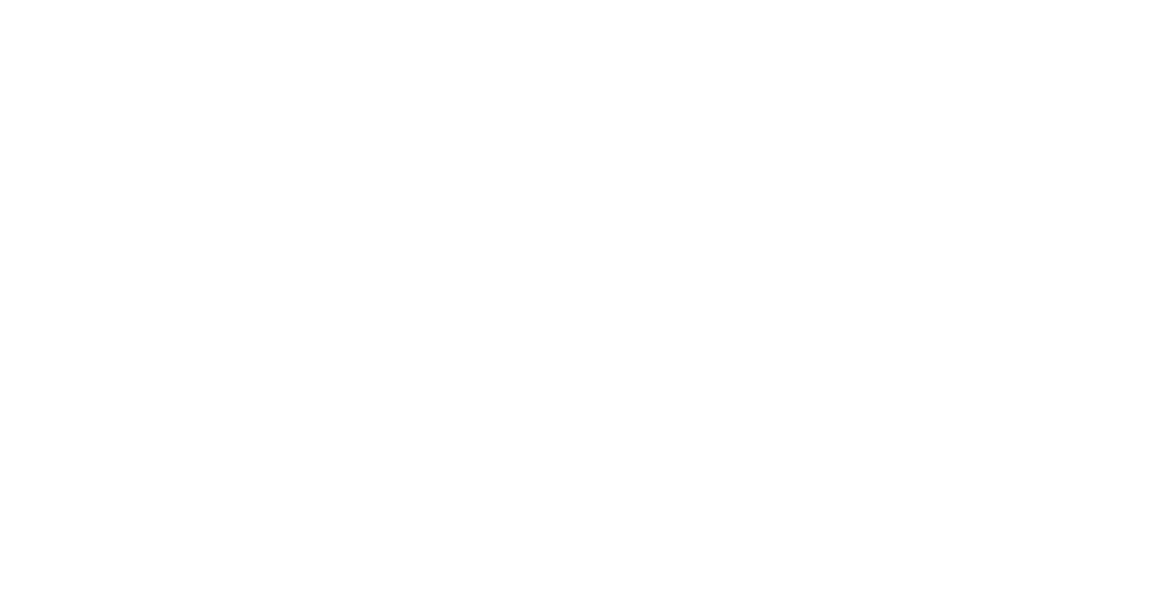 scroll, scrollTop: 0, scrollLeft: 0, axis: both 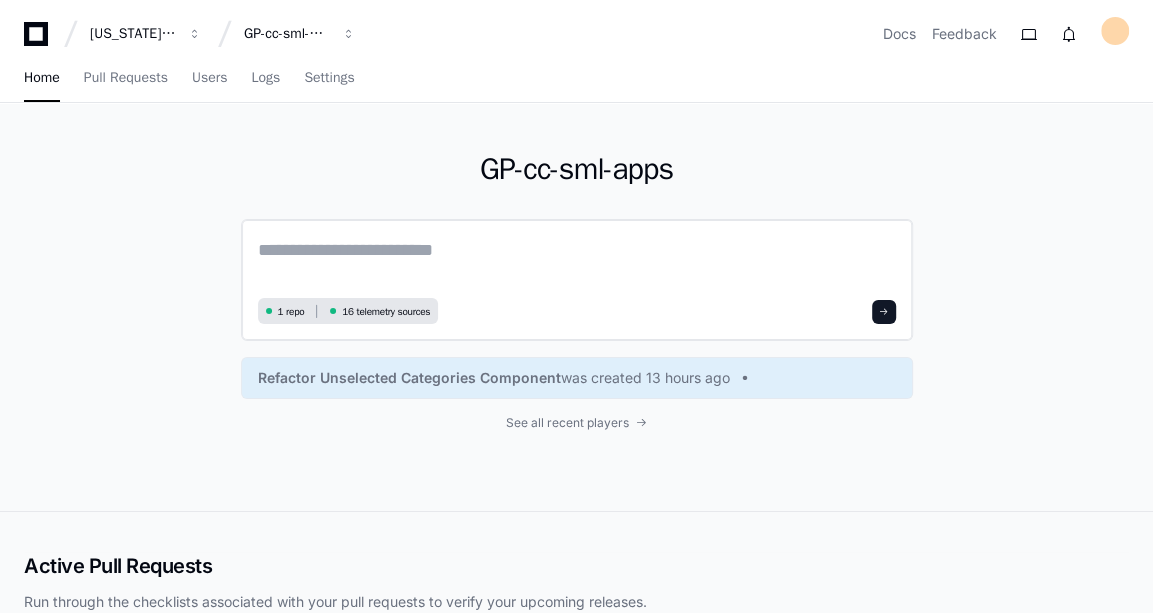 click 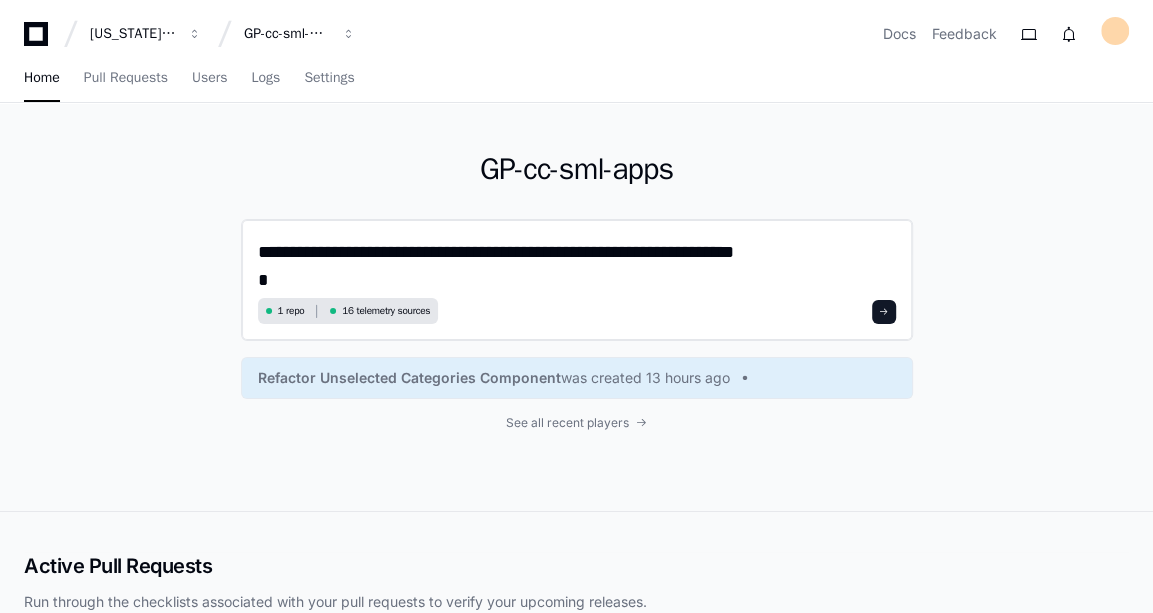 scroll, scrollTop: 0, scrollLeft: 0, axis: both 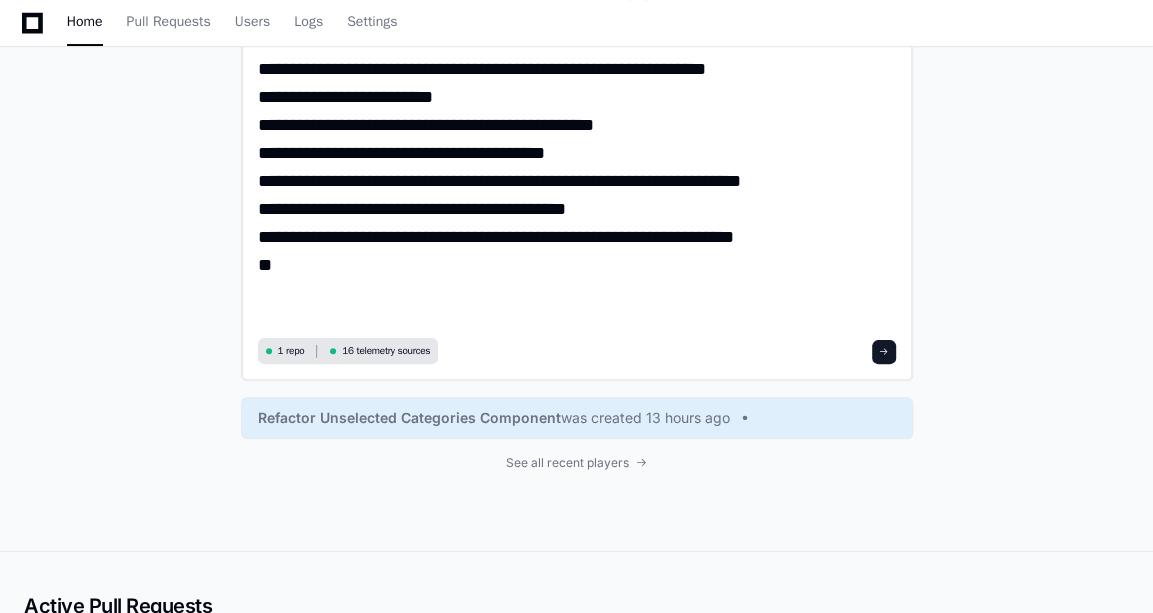 paste on "**********" 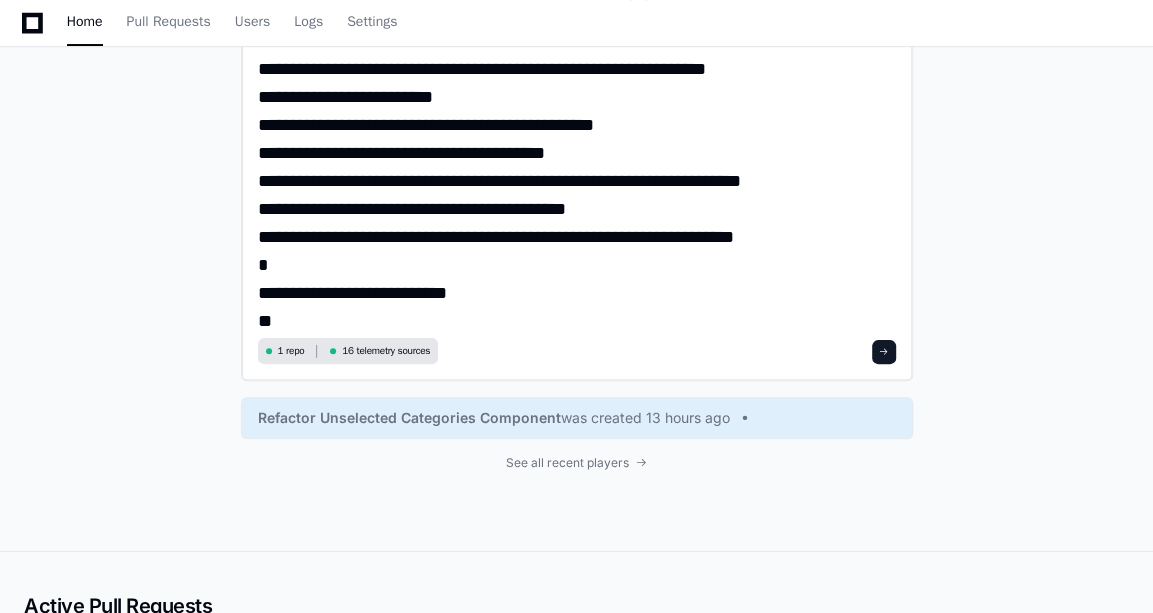 scroll, scrollTop: 0, scrollLeft: 0, axis: both 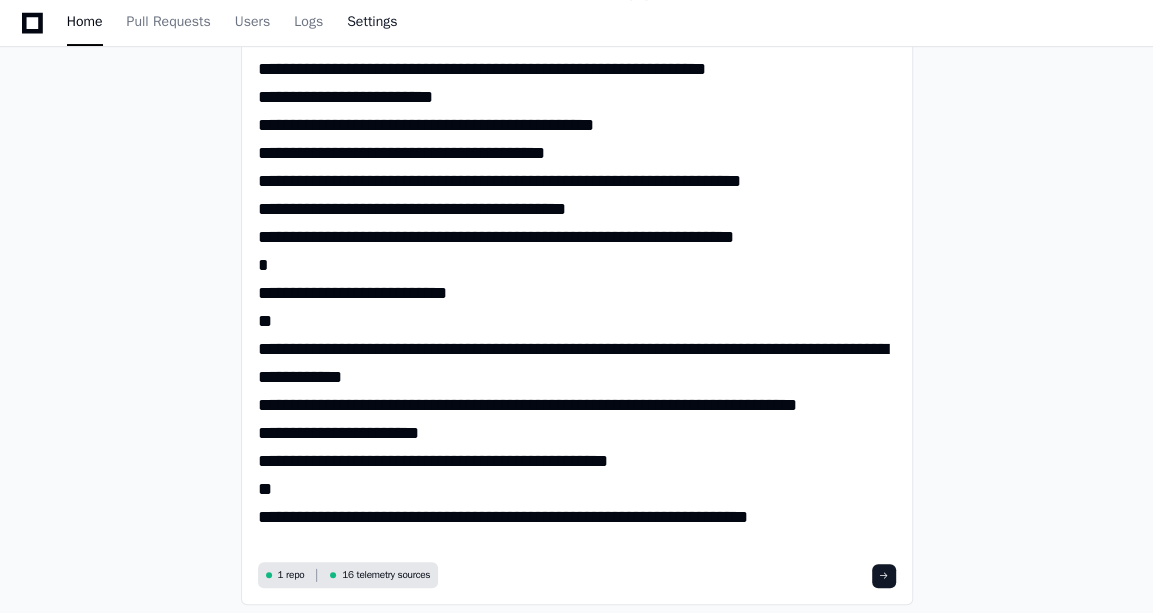 type on "**********" 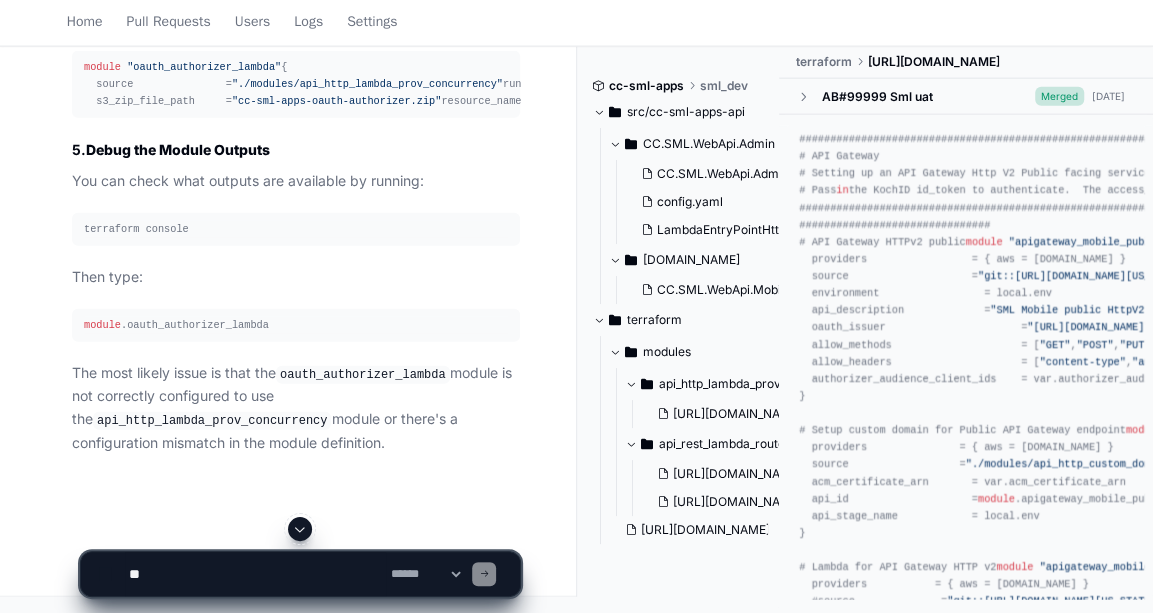 scroll, scrollTop: 2439, scrollLeft: 0, axis: vertical 